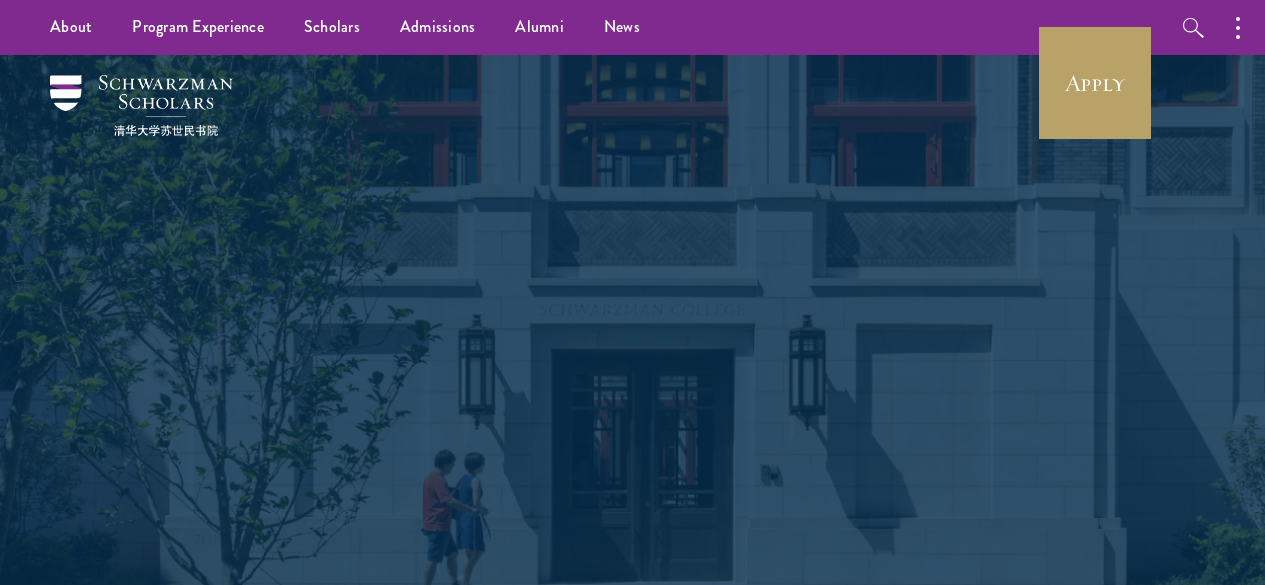 scroll, scrollTop: 0, scrollLeft: 0, axis: both 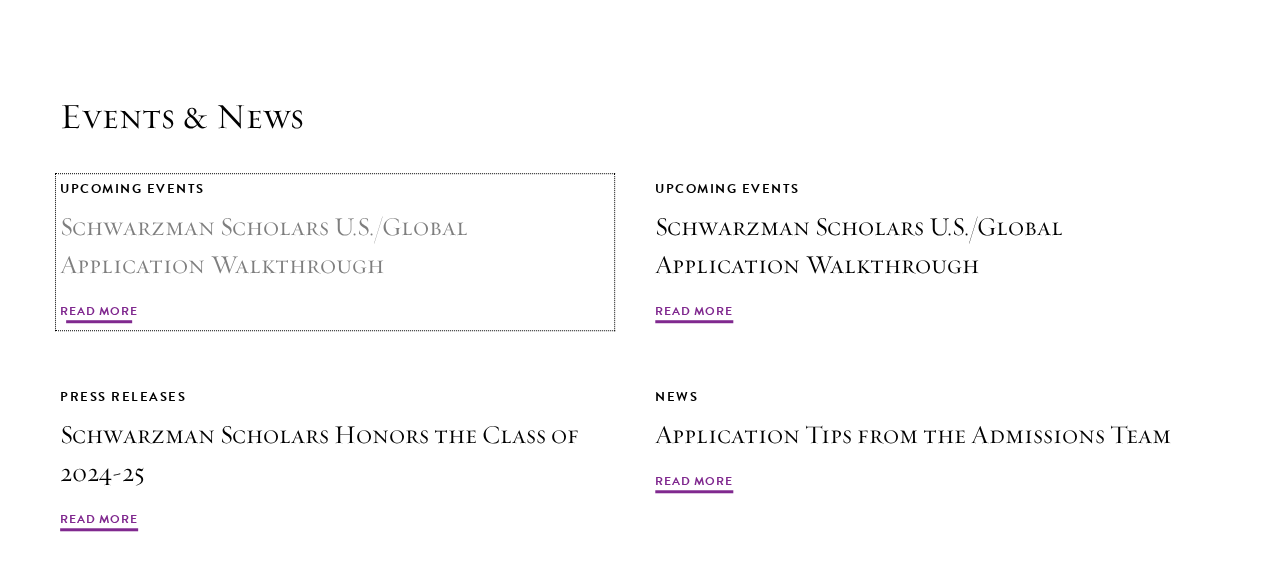 click on "Read More" at bounding box center [99, 314] 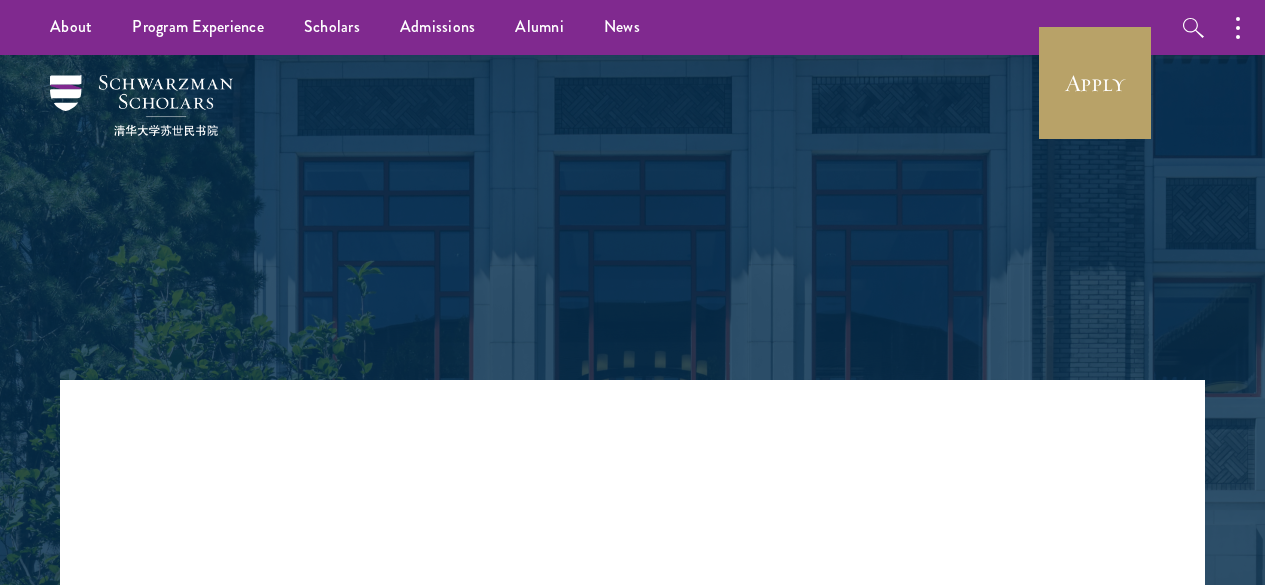 scroll, scrollTop: 0, scrollLeft: 0, axis: both 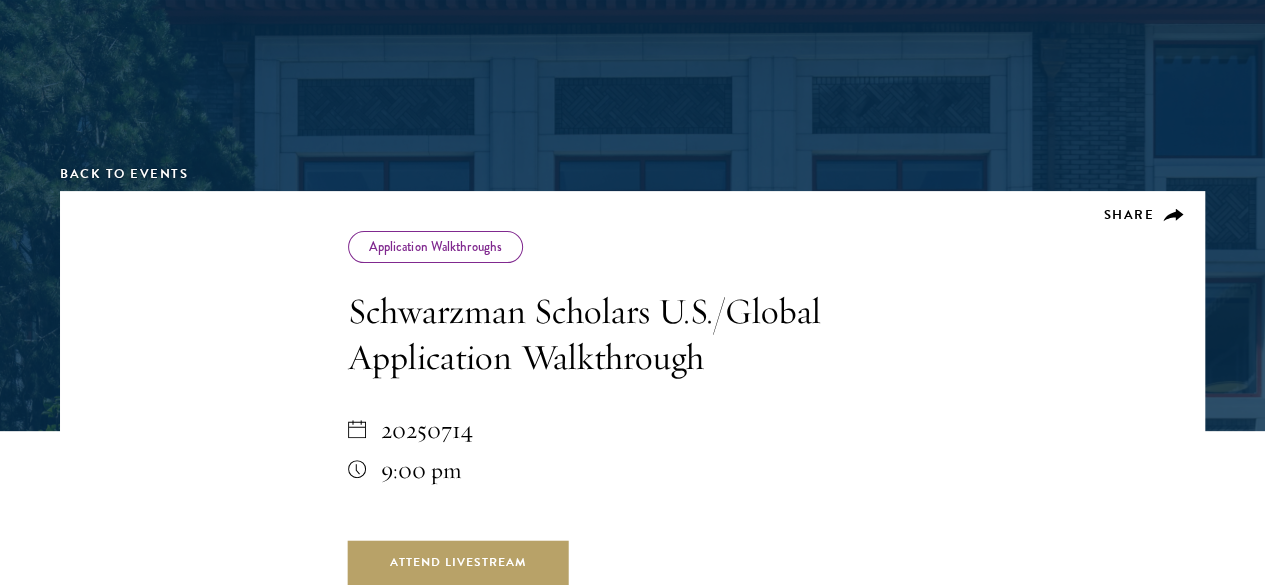 drag, startPoint x: 1279, startPoint y: 82, endPoint x: 1279, endPoint y: 125, distance: 43 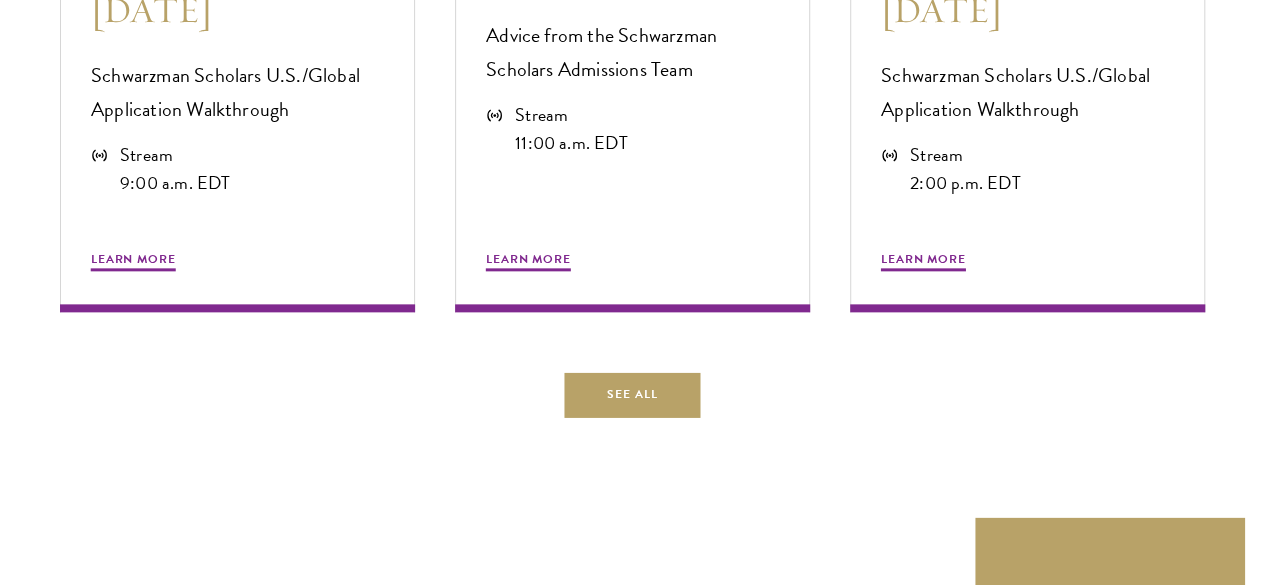 scroll, scrollTop: 0, scrollLeft: 0, axis: both 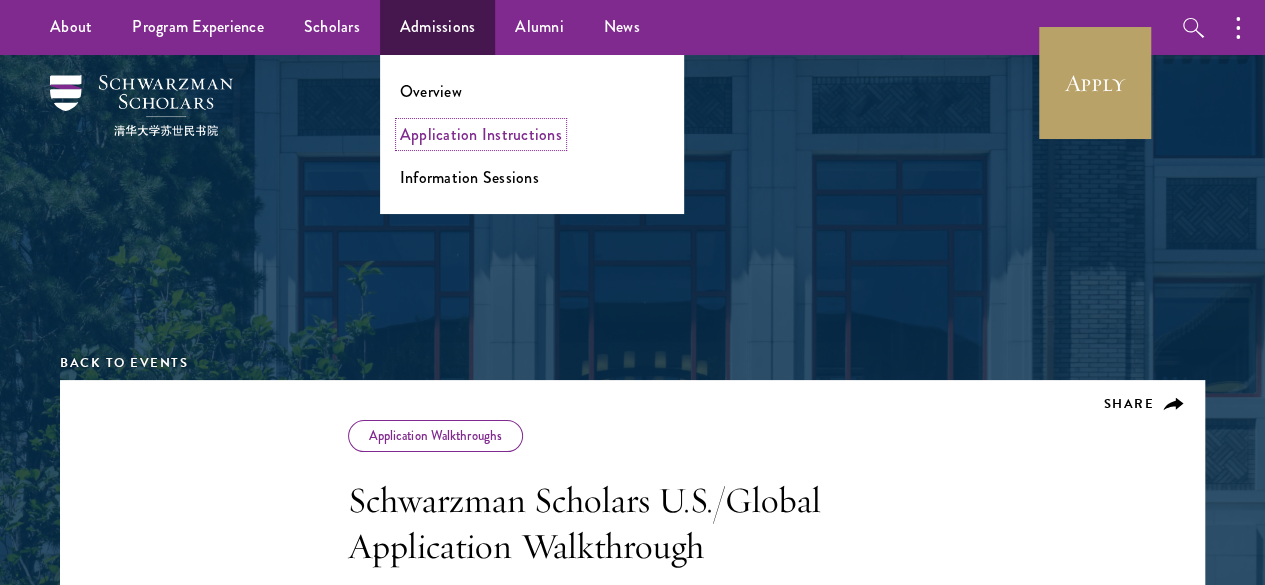 click on "Application Instructions" at bounding box center [481, 134] 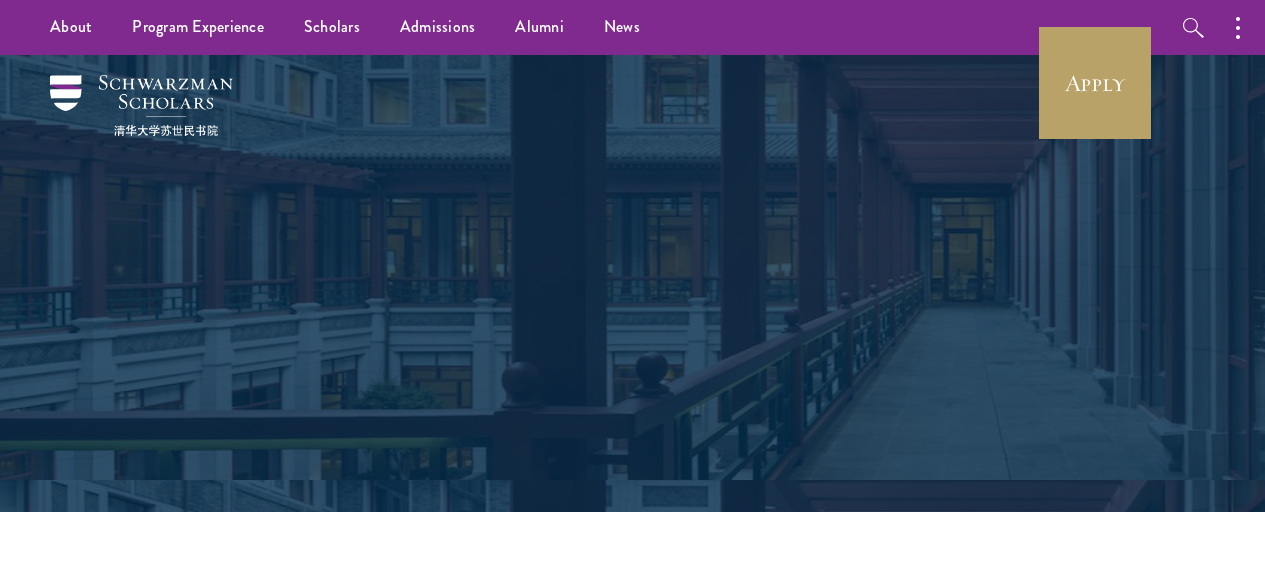 scroll, scrollTop: 0, scrollLeft: 0, axis: both 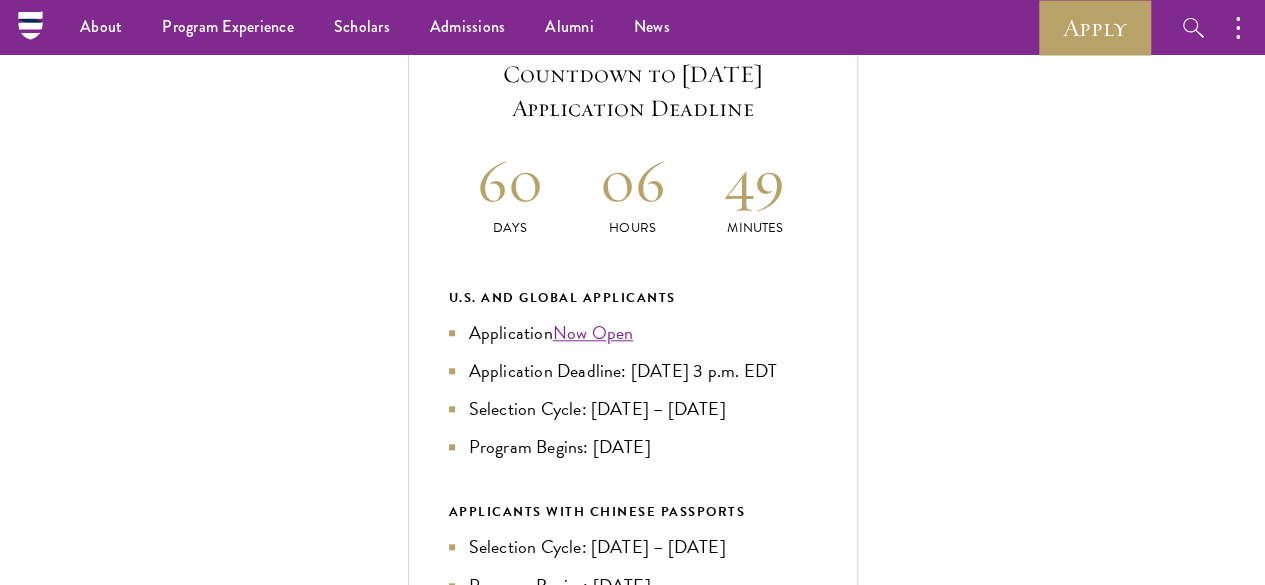 click on "Application Home Page" at bounding box center (643, 1004) 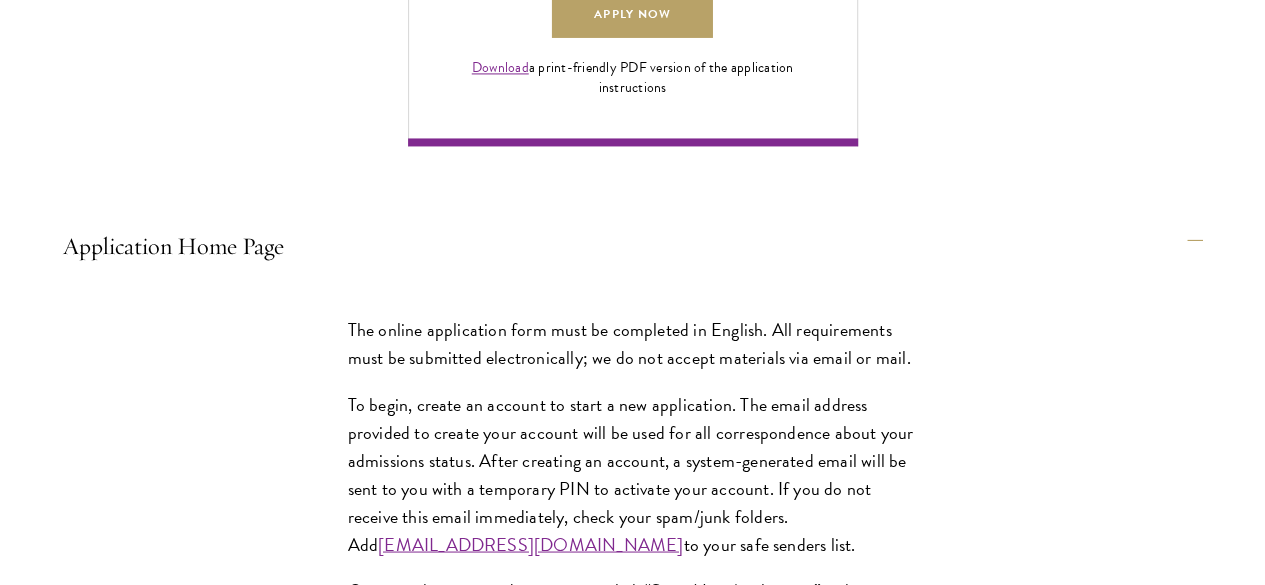 scroll, scrollTop: 1772, scrollLeft: 0, axis: vertical 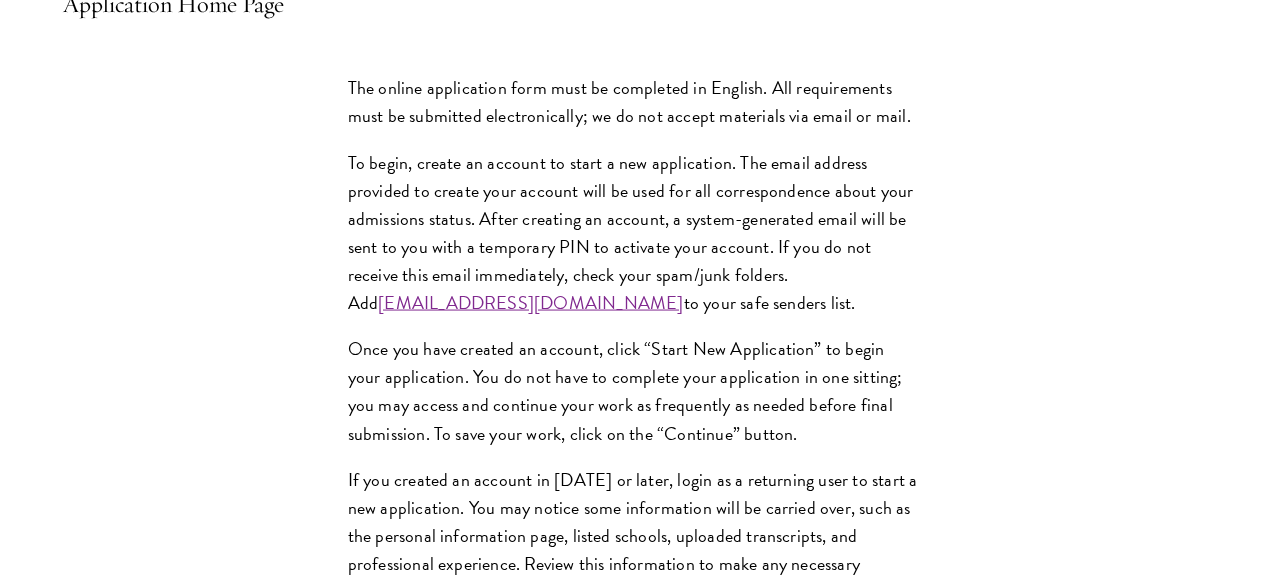click on "Personal Information" at bounding box center (643, 1036) 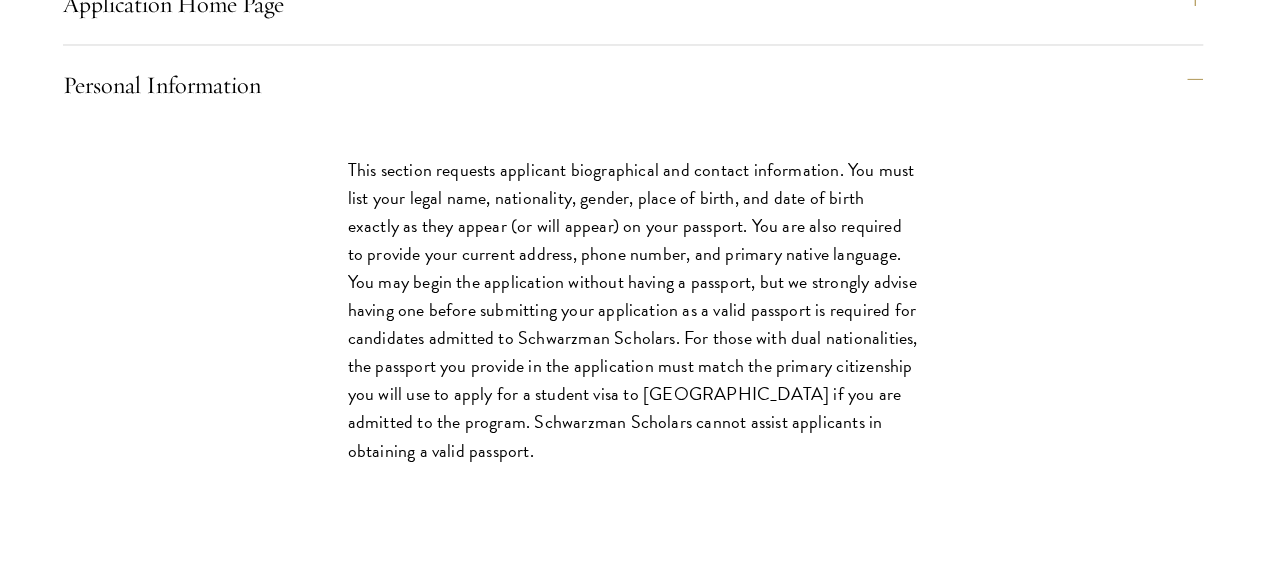click on "Application Home Page
The online application form must be completed in English. All requirements must be submitted electronically; we do not accept materials via email or mail.
To begin, create an account to start a new application. The email address provided to create your account will be used for all correspondence about your admissions status. After creating an account, a system-generated email will be sent to you with a temporary PIN to activate your account. If you do not receive this email immediately, check your spam/junk folders. Add  admissions@schwarzmanscholars.org  to your safe senders list.
Once you have created an account, click “Start New Application” to begin your application. You do not have to complete your application in one sitting; you may access and continue your work as frequently as needed before final submission. To save your work, click on the “Continue” button.
Personal Information
." at bounding box center [633, 394] 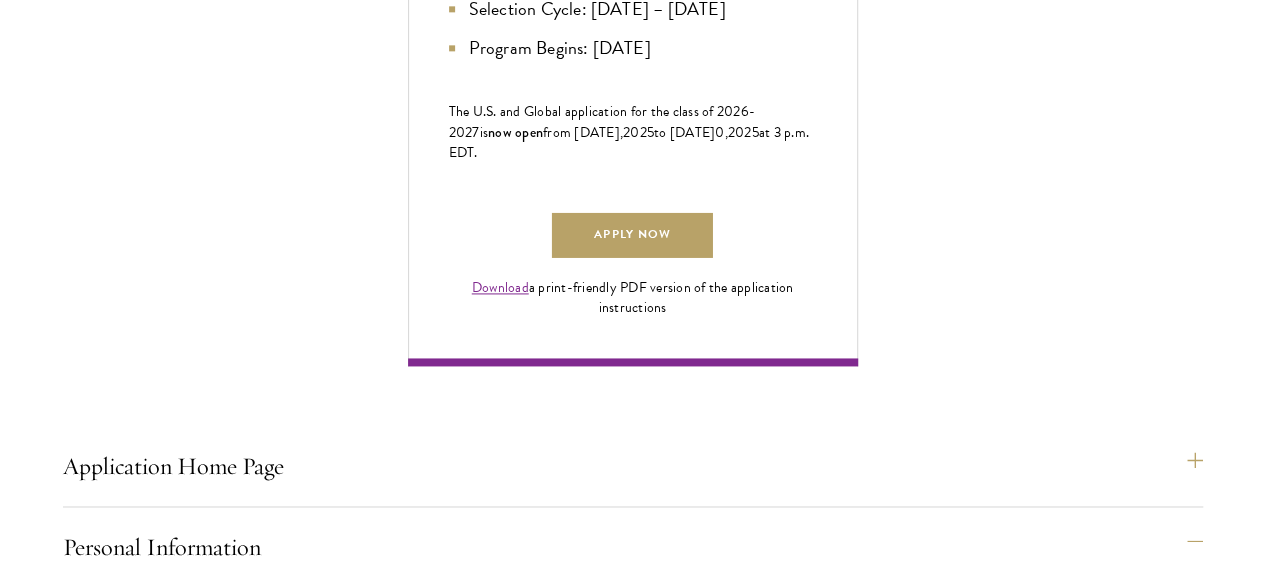 scroll, scrollTop: 1372, scrollLeft: 0, axis: vertical 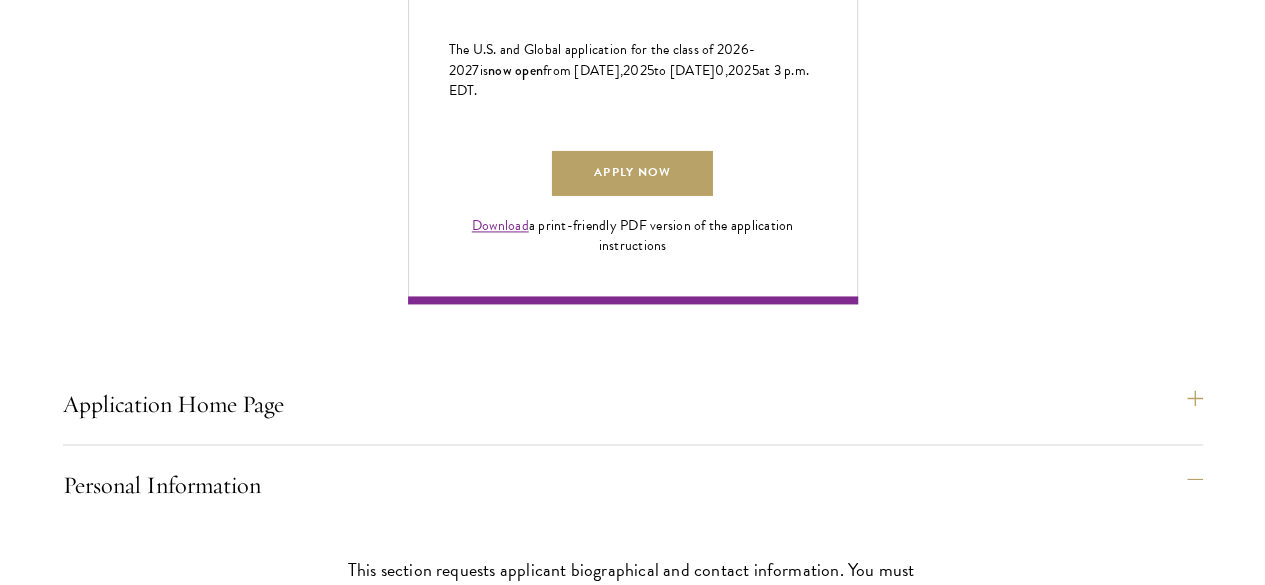 click on "About Me" at bounding box center (643, 1111) 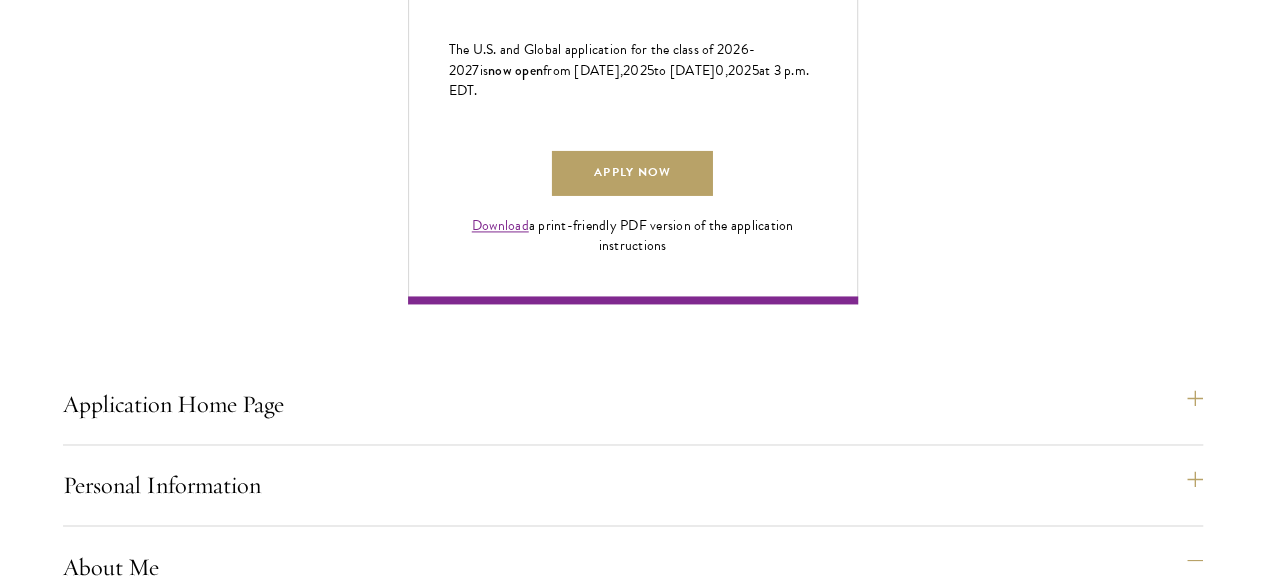 click on "Application Home Page
The online application form must be completed in English. All requirements must be submitted electronically; we do not accept materials via email or mail.
To begin, create an account to start a new application. The email address provided to create your account will be used for all correspondence about your admissions status. After creating an account, a system-generated email will be sent to you with a temporary PIN to activate your account. If you do not receive this email immediately, check your spam/junk folders. Add  admissions@schwarzmanscholars.org  to your safe senders list.
Once you have created an account, click “Start New Application” to begin your application. You do not have to complete your application in one sitting; you may access and continue your work as frequently as needed before final submission. To save your work, click on the “Continue” button.
Personal Information
." at bounding box center (633, 1050) 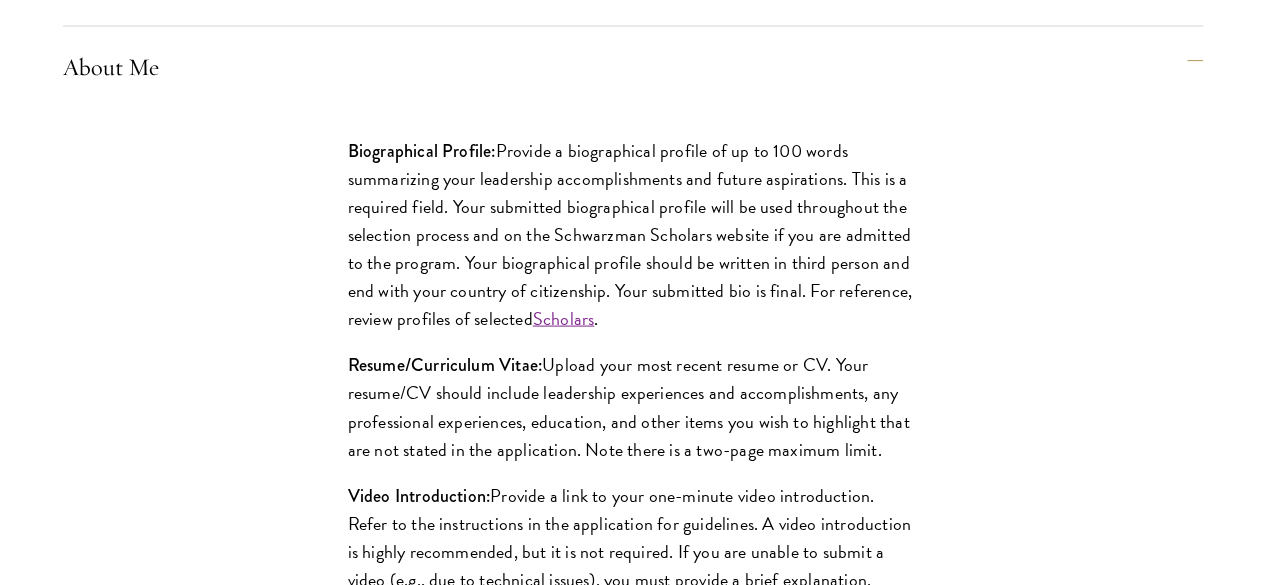 scroll, scrollTop: 1932, scrollLeft: 0, axis: vertical 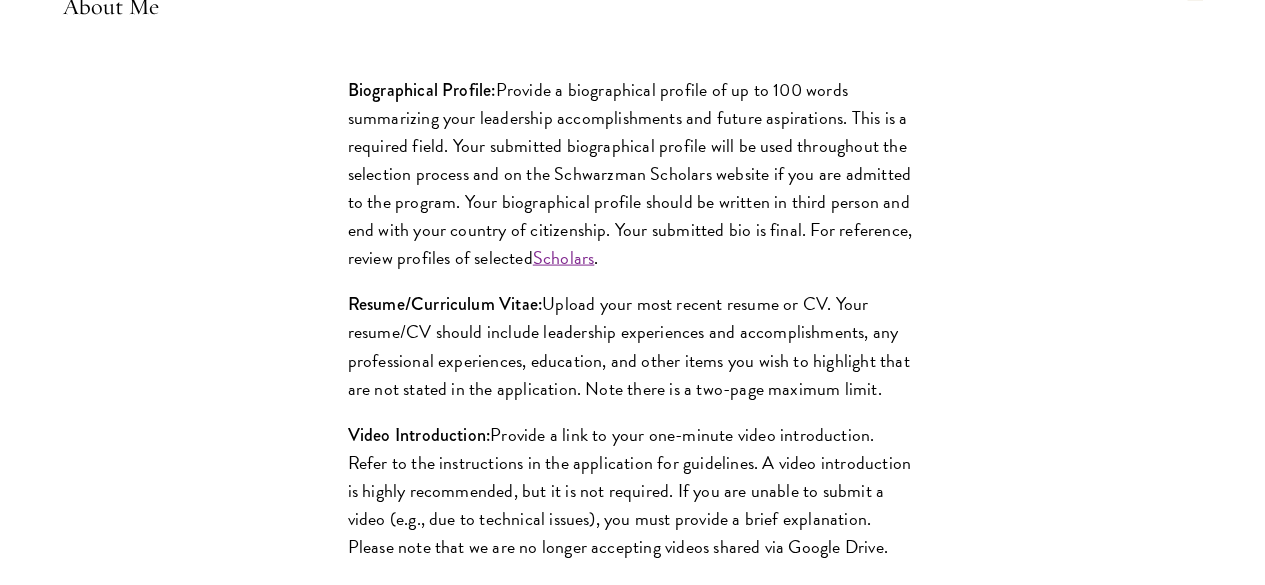 click on "Education" at bounding box center [643, 1144] 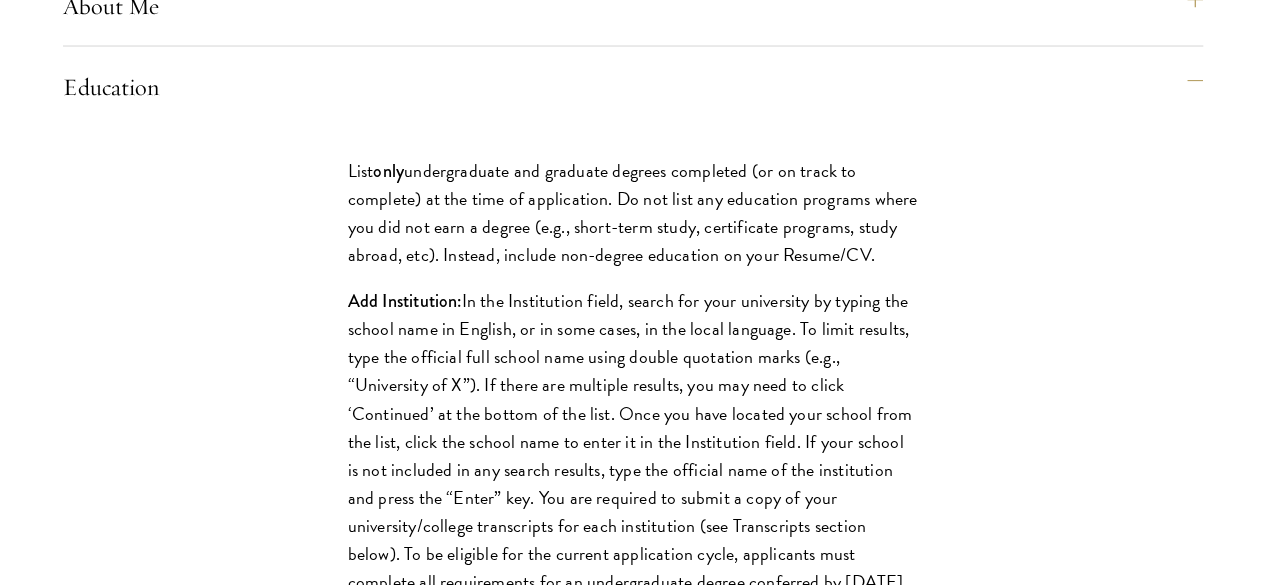 click on "Application Home Page
The online application form must be completed in English. All requirements must be submitted electronically; we do not accept materials via email or mail.
To begin, create an account to start a new application. The email address provided to create your account will be used for all correspondence about your admissions status. After creating an account, a system-generated email will be sent to you with a temporary PIN to activate your account. If you do not receive this email immediately, check your spam/junk folders. Add  admissions@schwarzmanscholars.org  to your safe senders list.
Once you have created an account, click “Start New Application” to begin your application. You do not have to complete your application in one sitting; you may access and continue your work as frequently as needed before final submission. To save your work, click on the “Continue” button.
Personal Information
." at bounding box center (633, 1240) 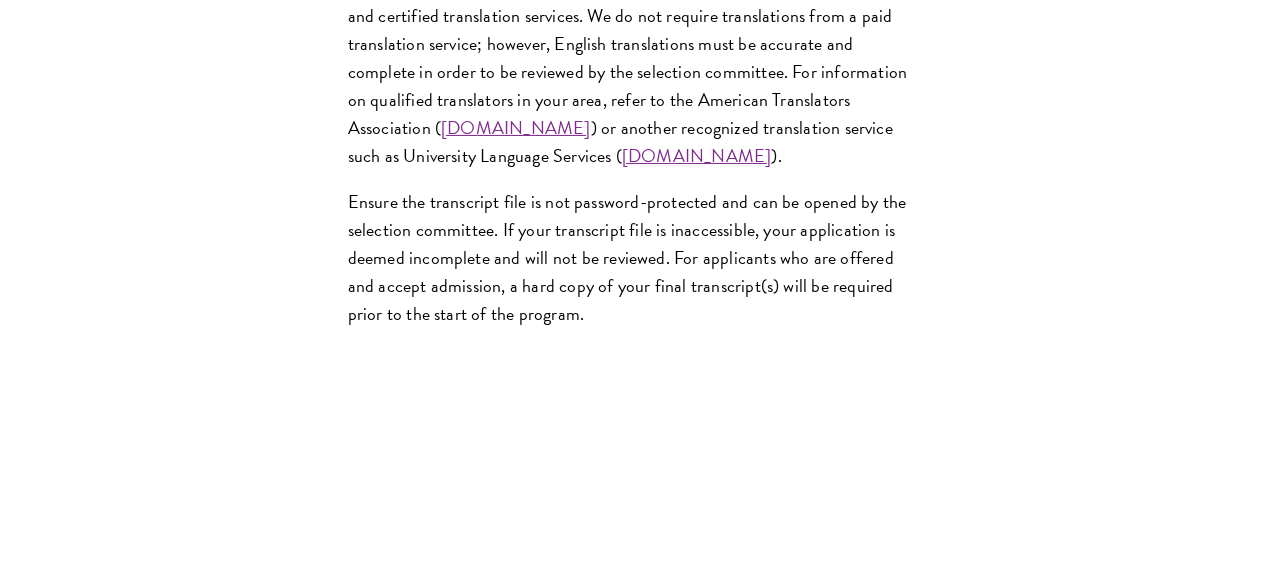 scroll, scrollTop: 3452, scrollLeft: 0, axis: vertical 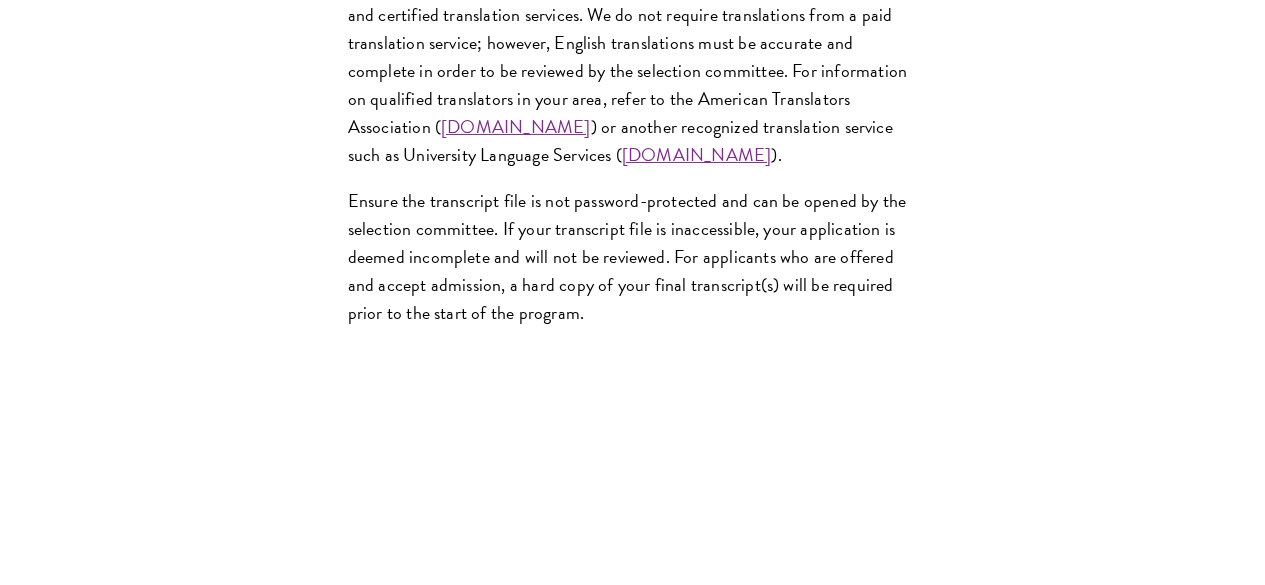 click on "Language Skills" at bounding box center (643, 1206) 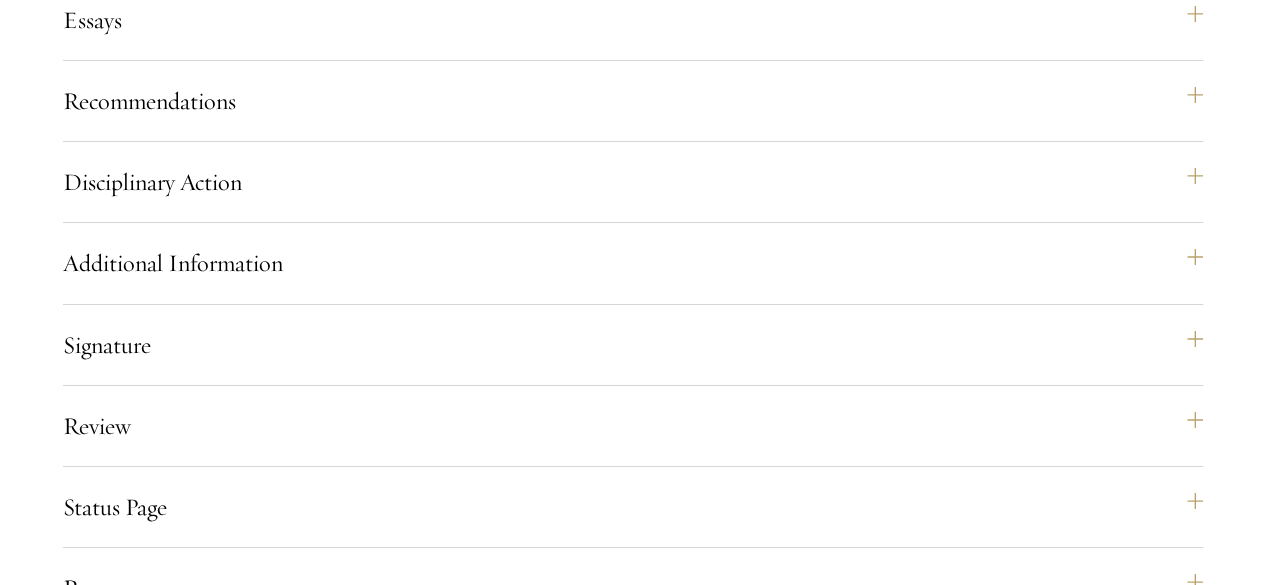 type 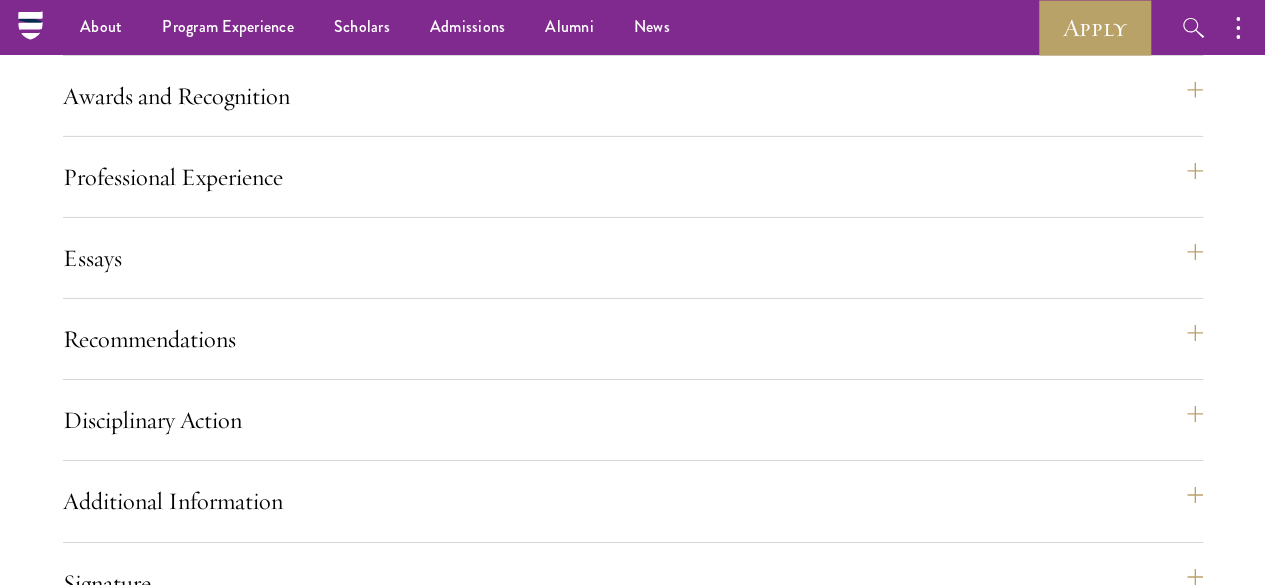 scroll, scrollTop: 3212, scrollLeft: 0, axis: vertical 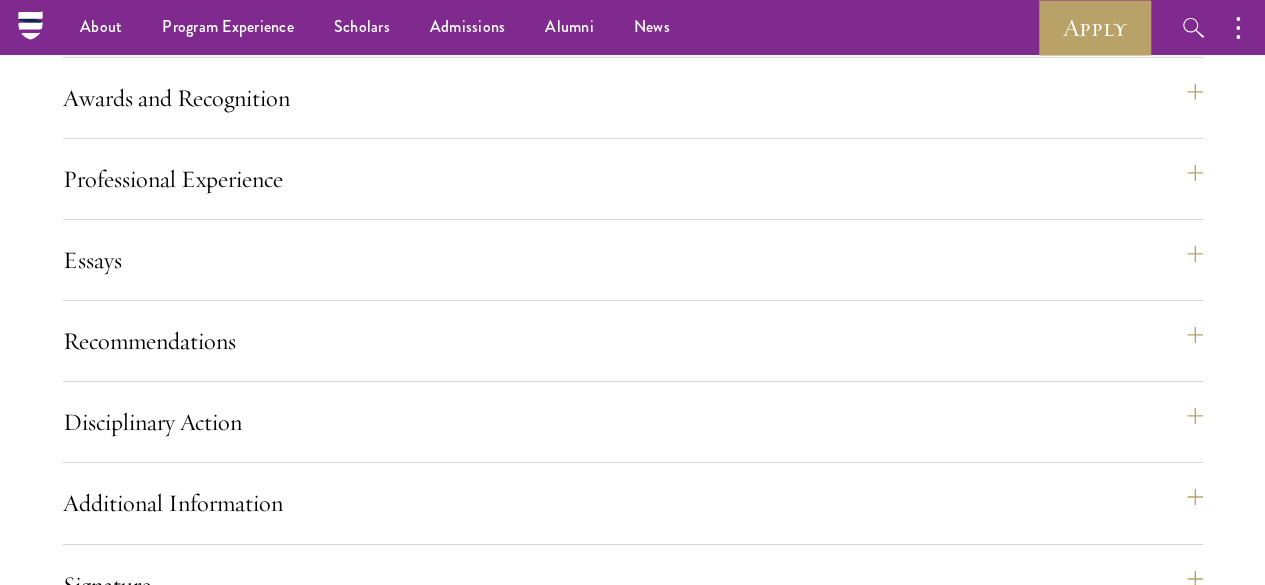click on "Yes" at bounding box center [568, 1417] 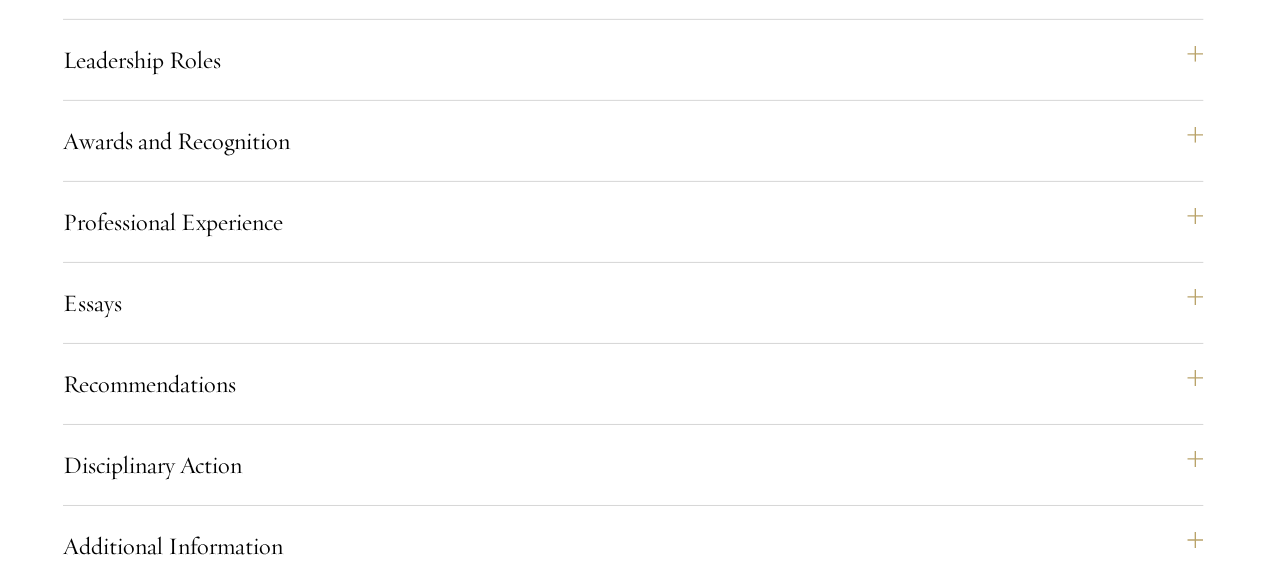 scroll, scrollTop: 3172, scrollLeft: 0, axis: vertical 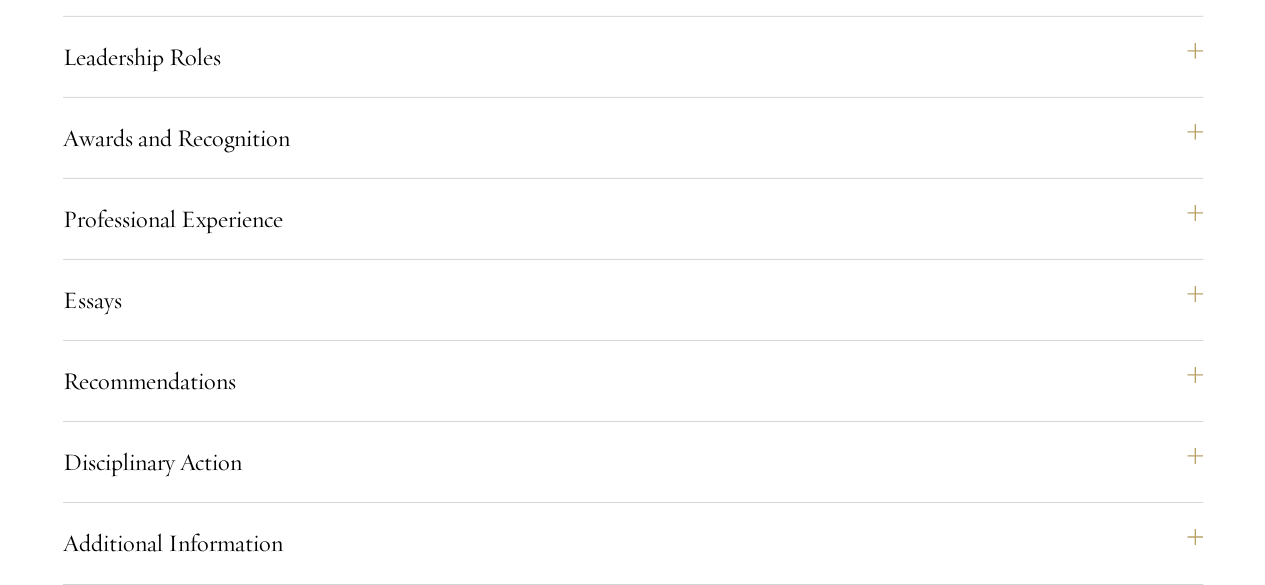 click on "Stay Updated" at bounding box center [632, 1457] 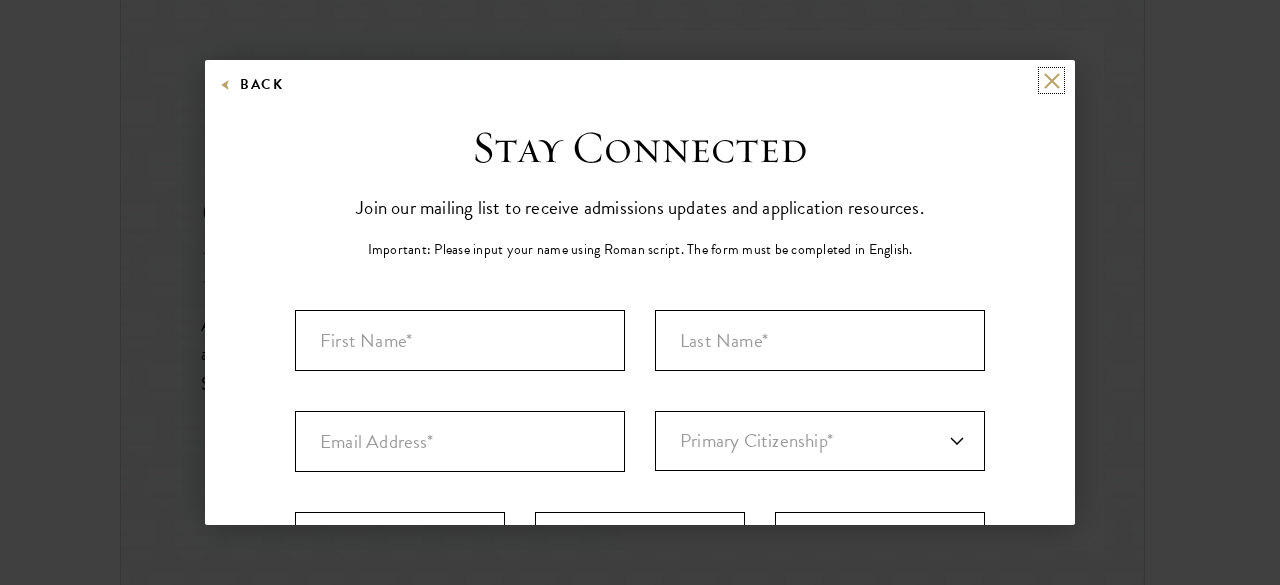 click at bounding box center (1051, 80) 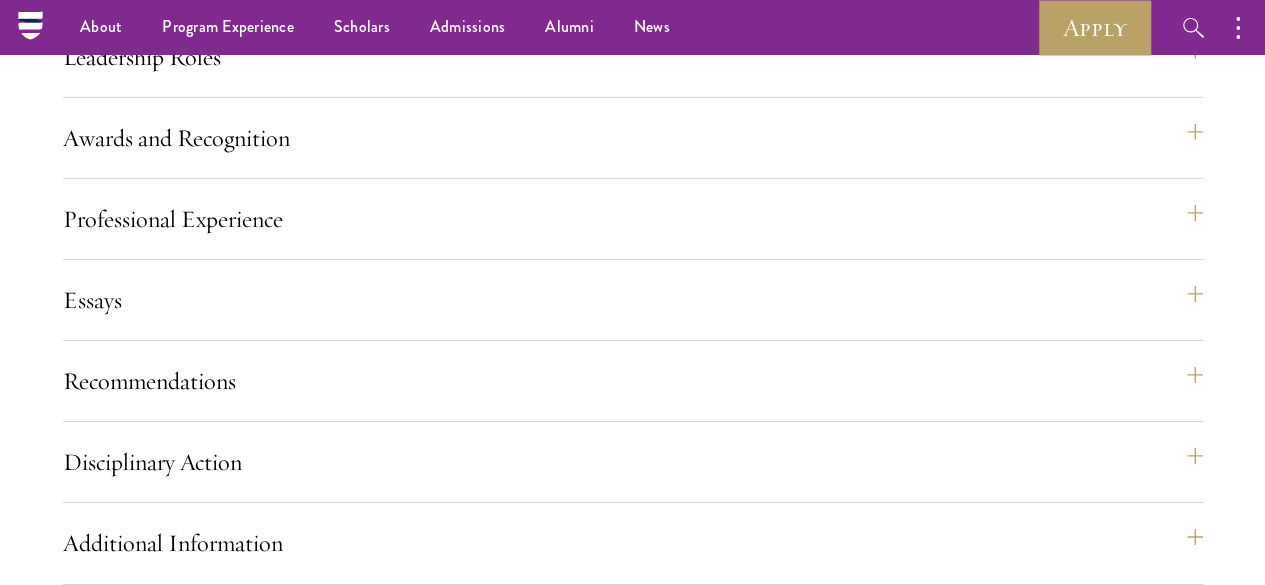 scroll, scrollTop: 548, scrollLeft: 0, axis: vertical 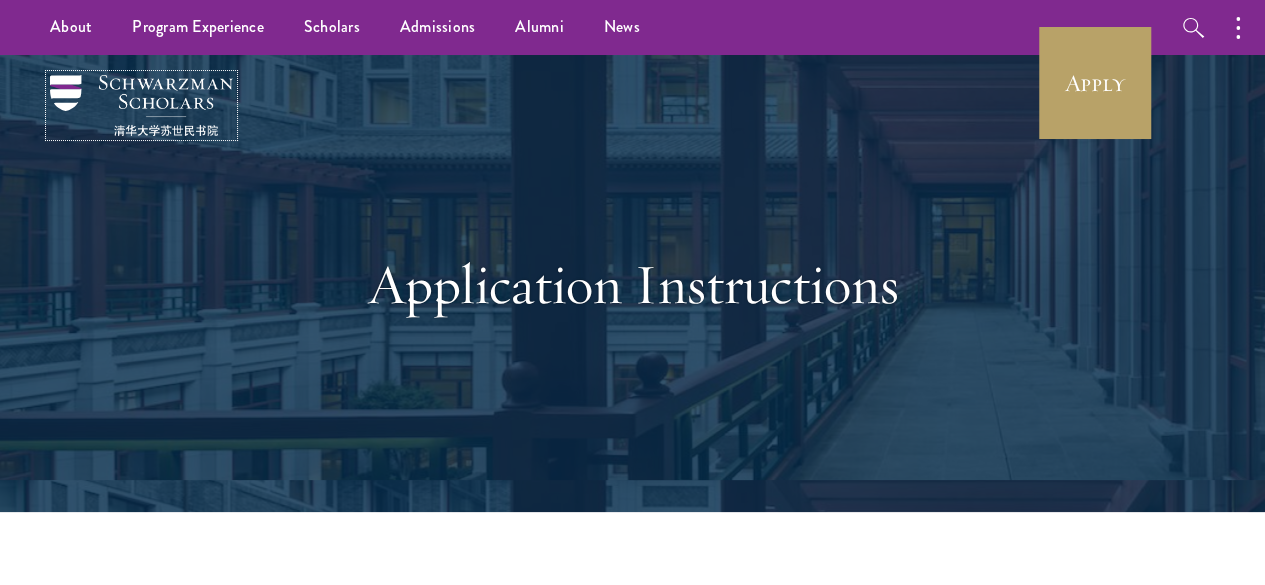 click at bounding box center [141, 105] 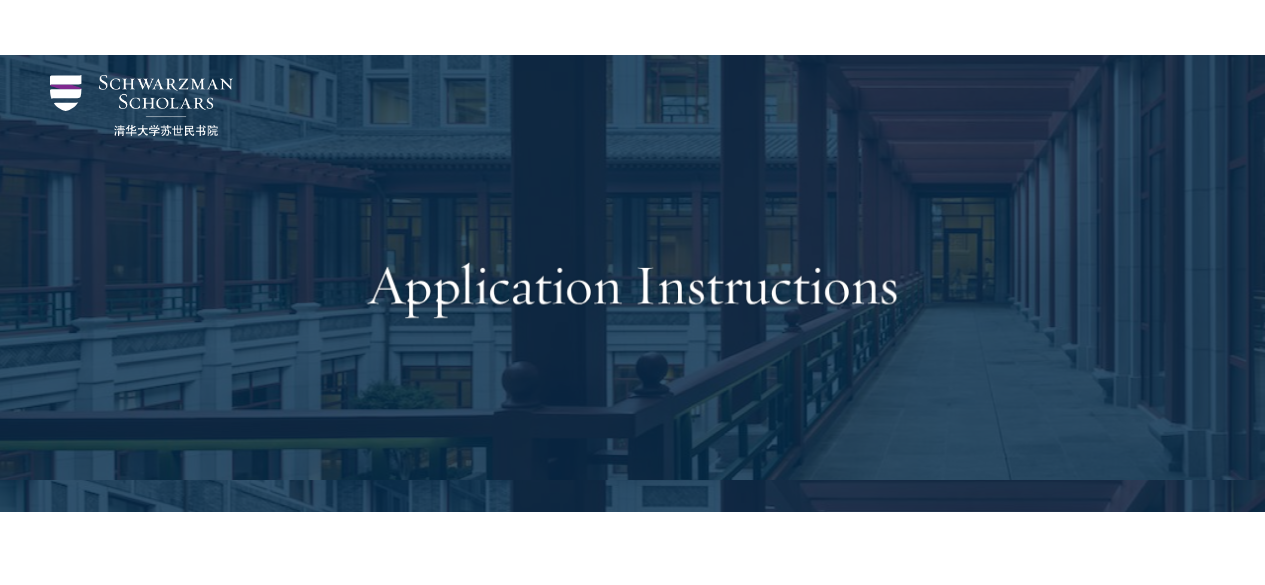 scroll, scrollTop: 1151, scrollLeft: 0, axis: vertical 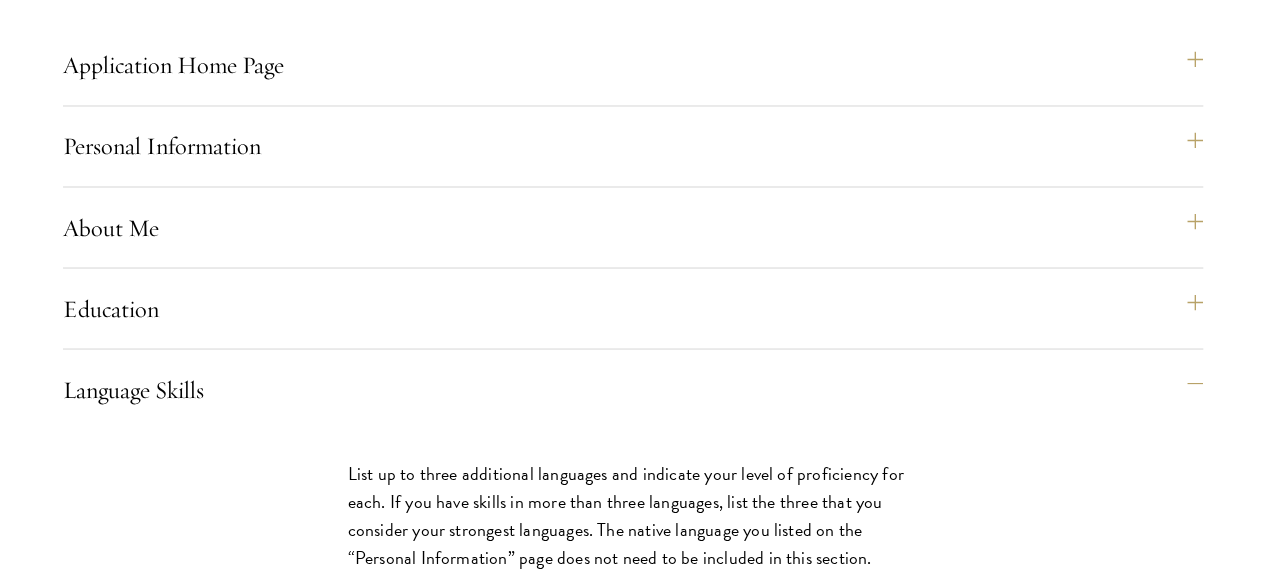 click on "TOEFL: 100
IELTS: 7
Cambridge C1 Advanced: 185
Cambridge C2 Proficiency: 185
DET: 130" at bounding box center (633, 1098) 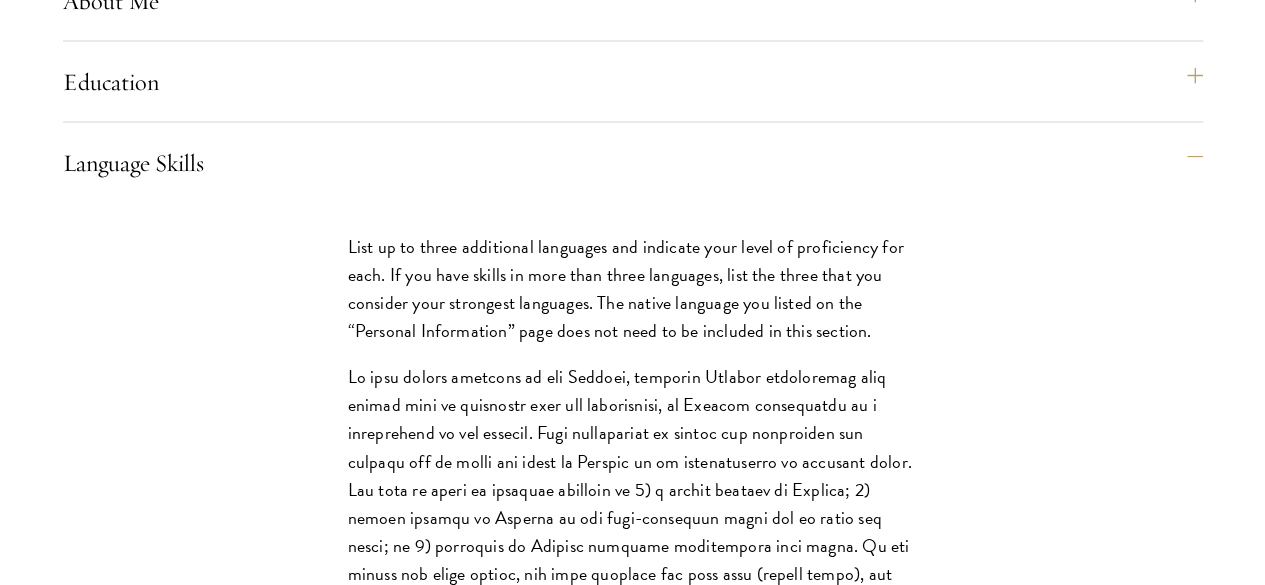 scroll, scrollTop: 1991, scrollLeft: 0, axis: vertical 